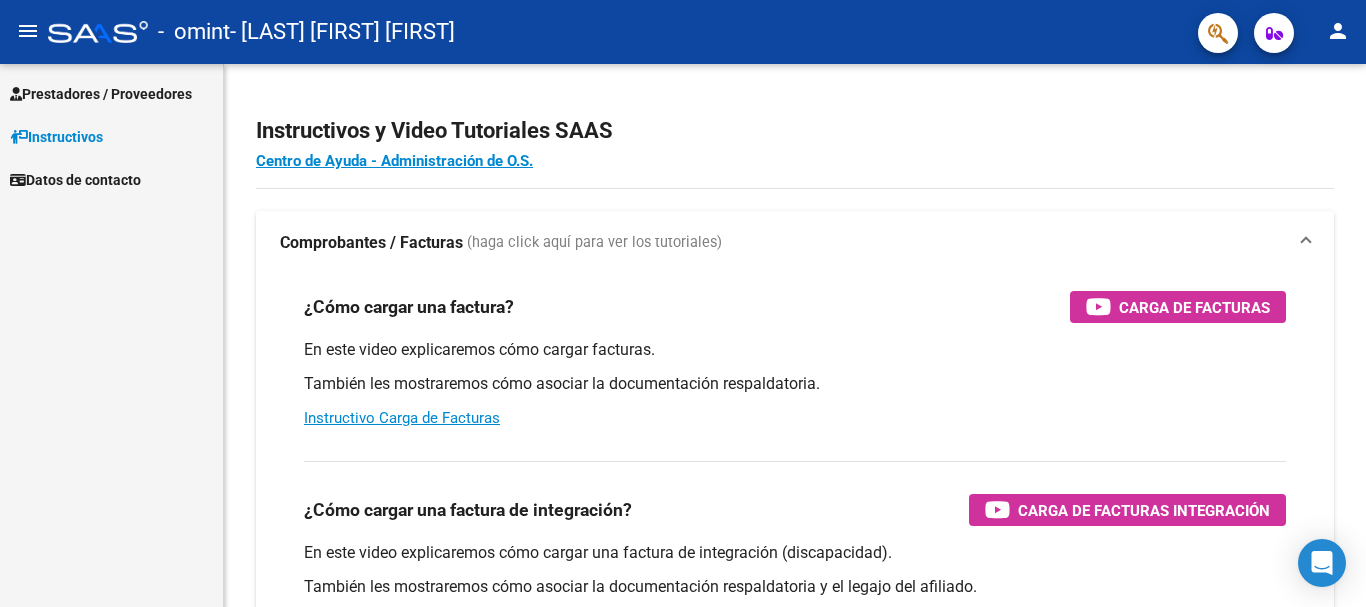 scroll, scrollTop: 0, scrollLeft: 0, axis: both 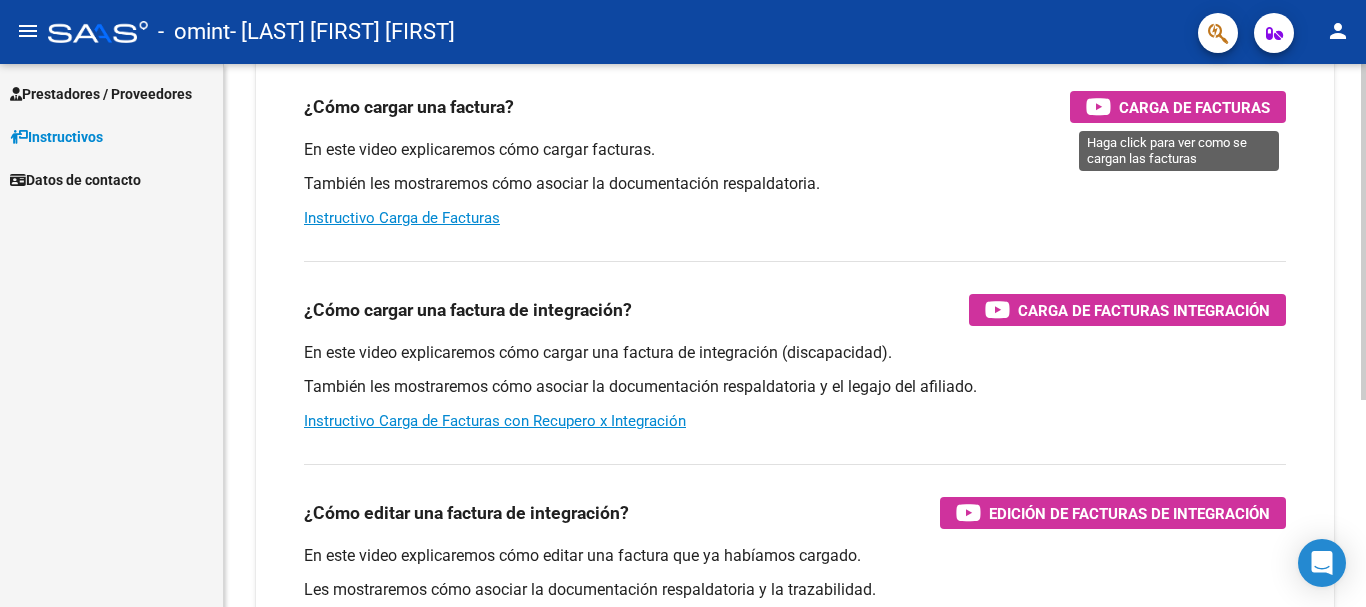 click on "Carga de Facturas" at bounding box center [1194, 107] 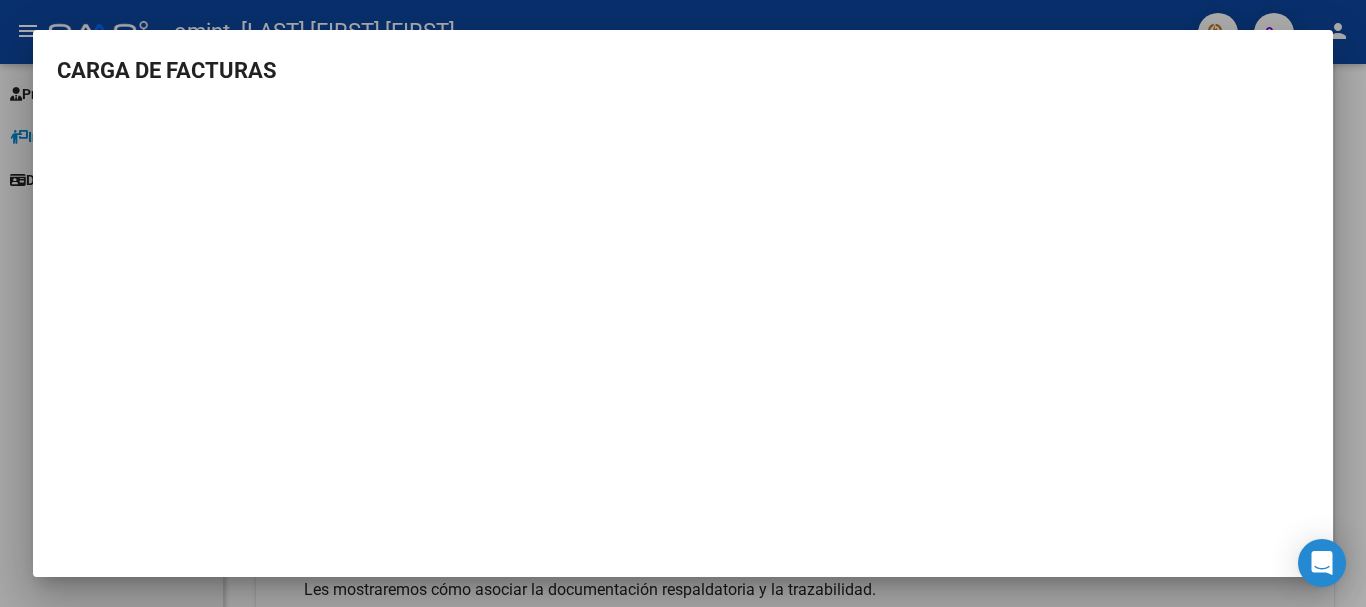 scroll, scrollTop: 2, scrollLeft: 0, axis: vertical 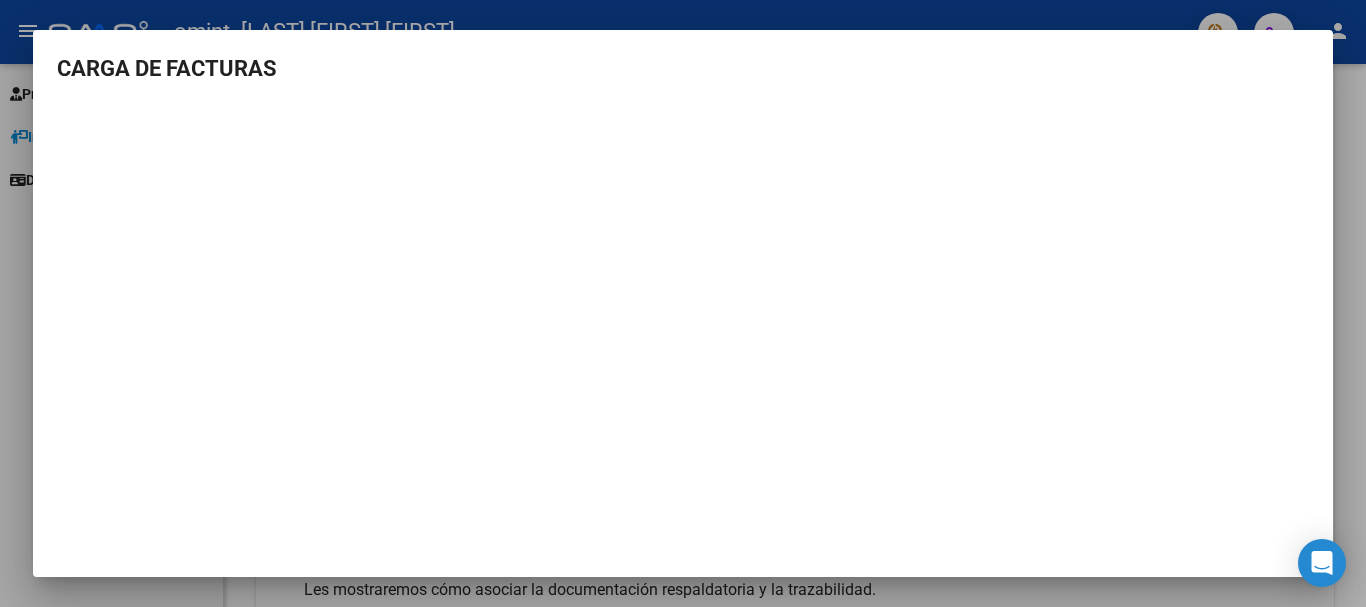 click at bounding box center [683, 303] 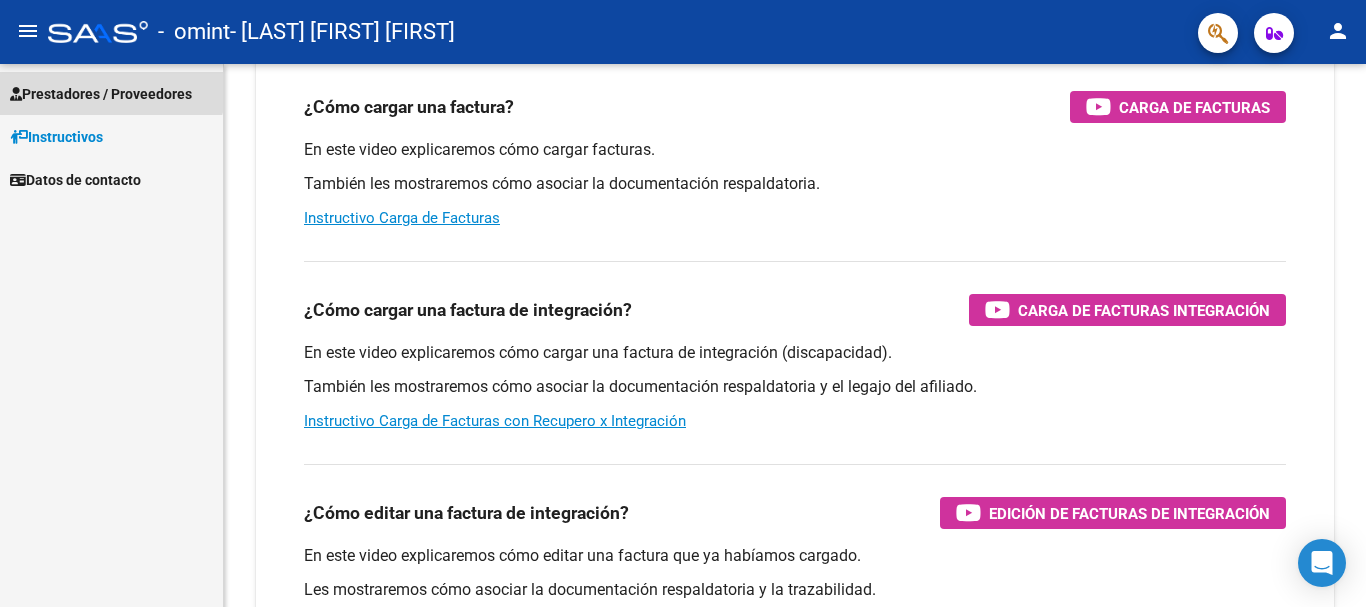click on "Prestadores / Proveedores" at bounding box center [101, 94] 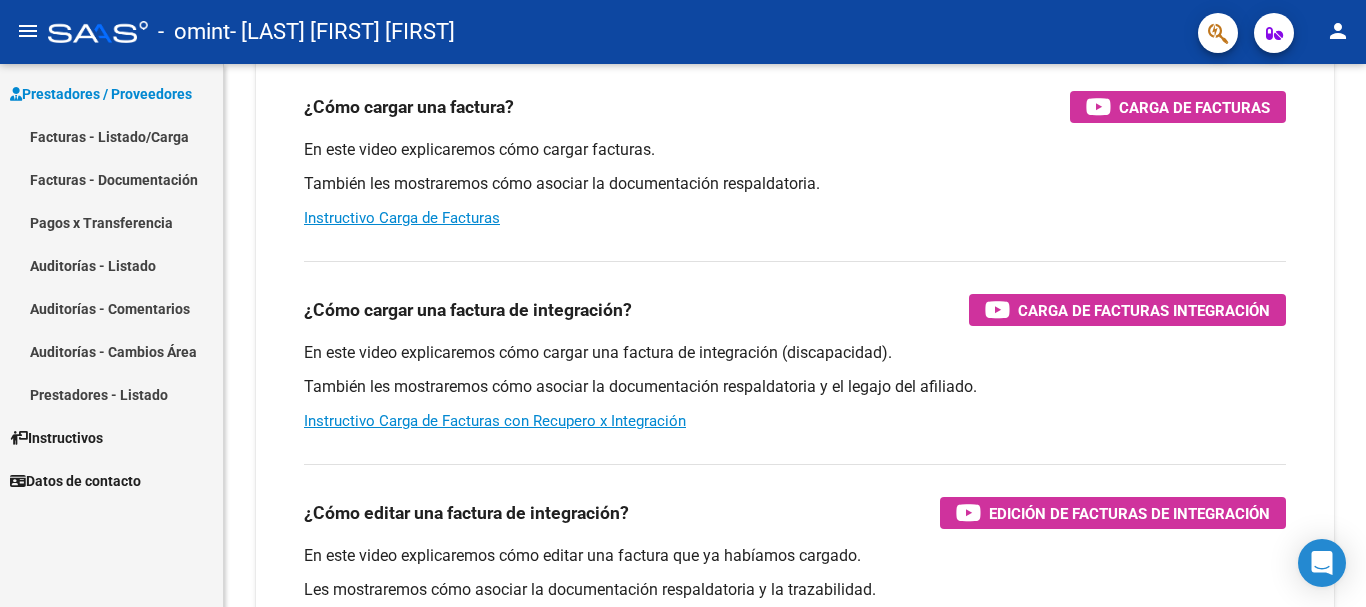 click on "Facturas - Listado/Carga" at bounding box center (111, 136) 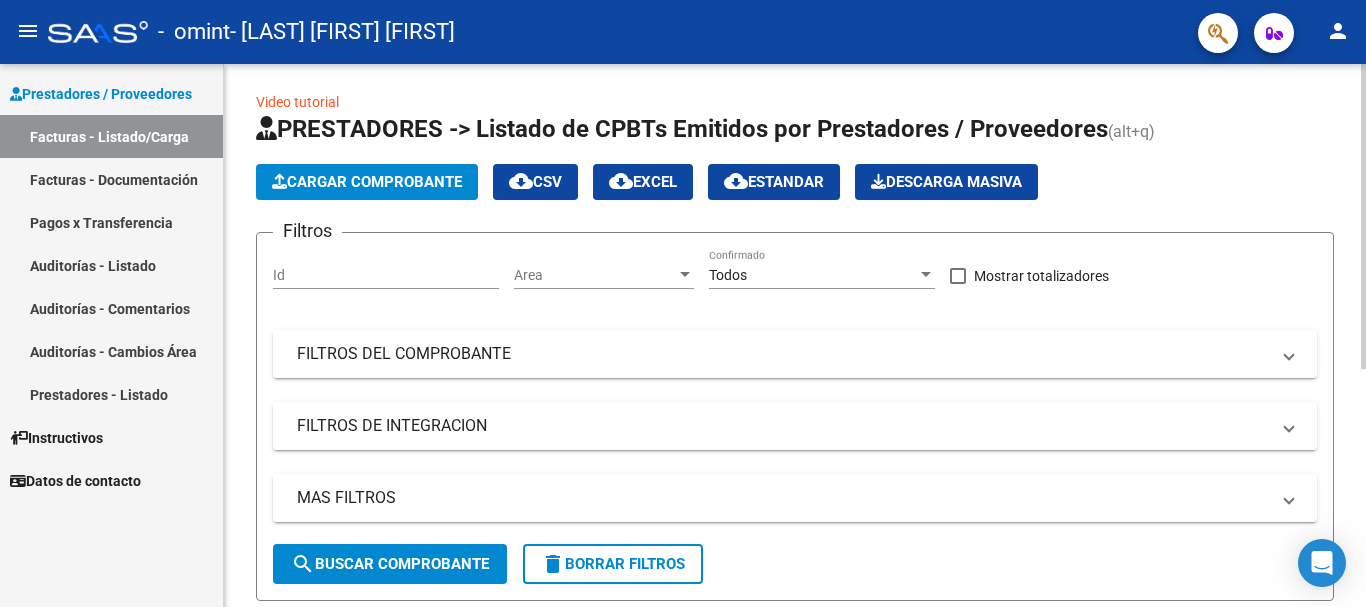 scroll, scrollTop: 0, scrollLeft: 0, axis: both 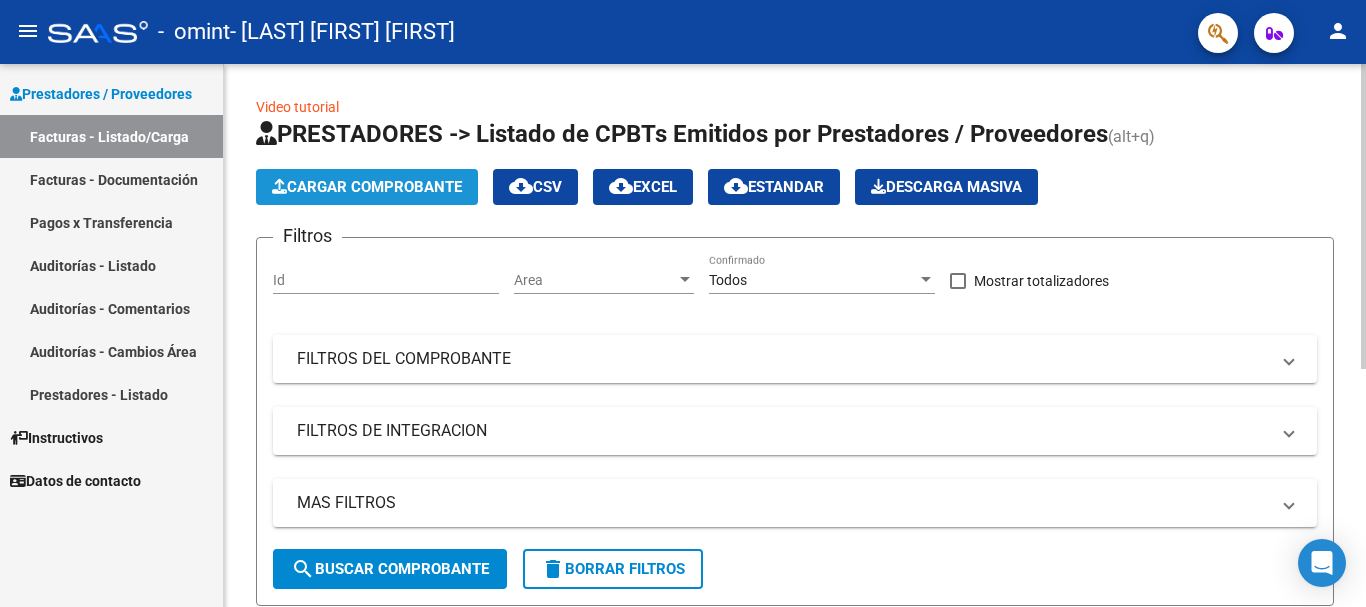 click on "Cargar Comprobante" 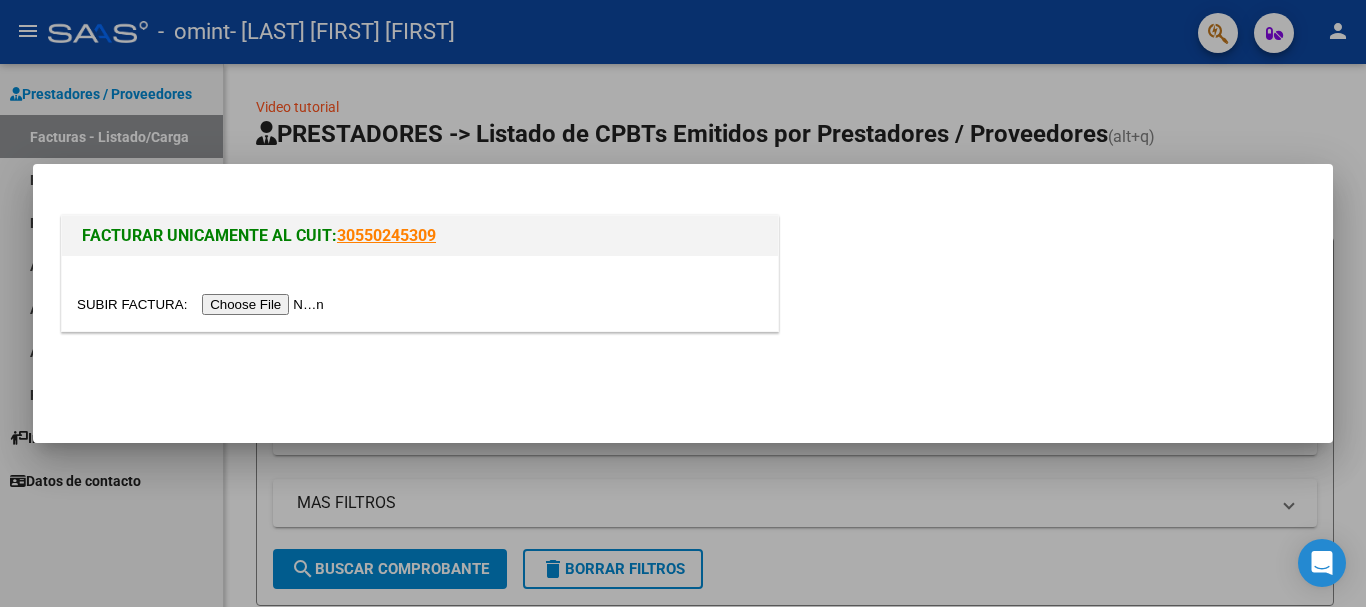 click at bounding box center (203, 304) 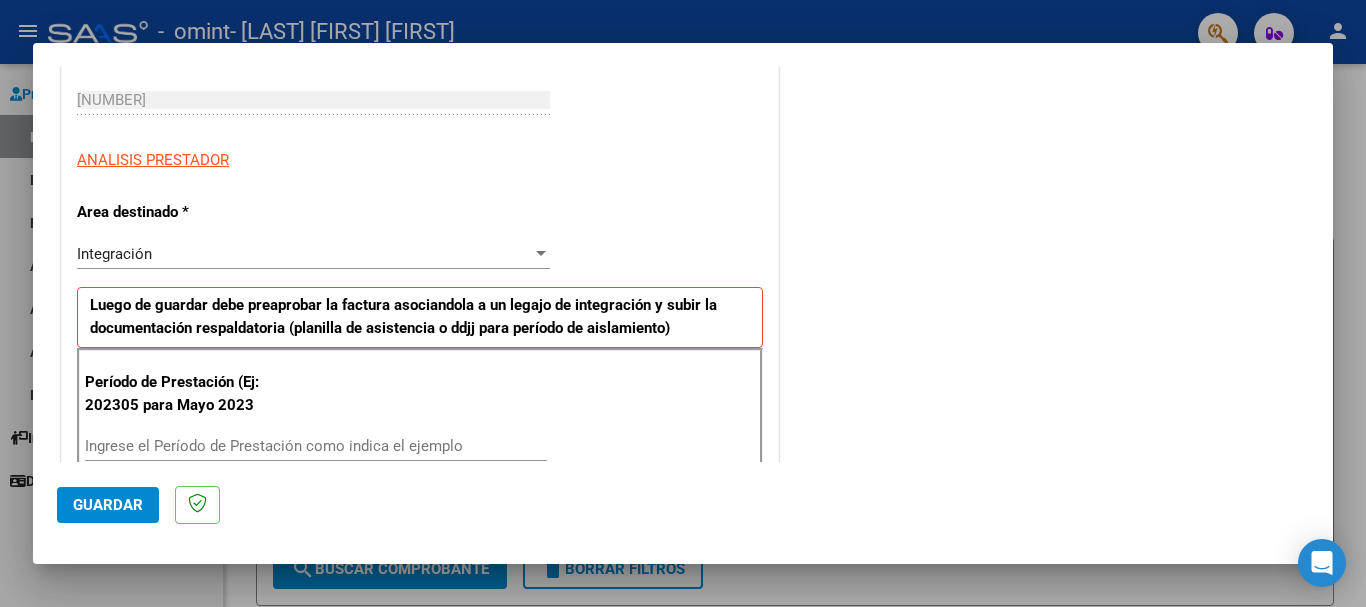 scroll, scrollTop: 400, scrollLeft: 0, axis: vertical 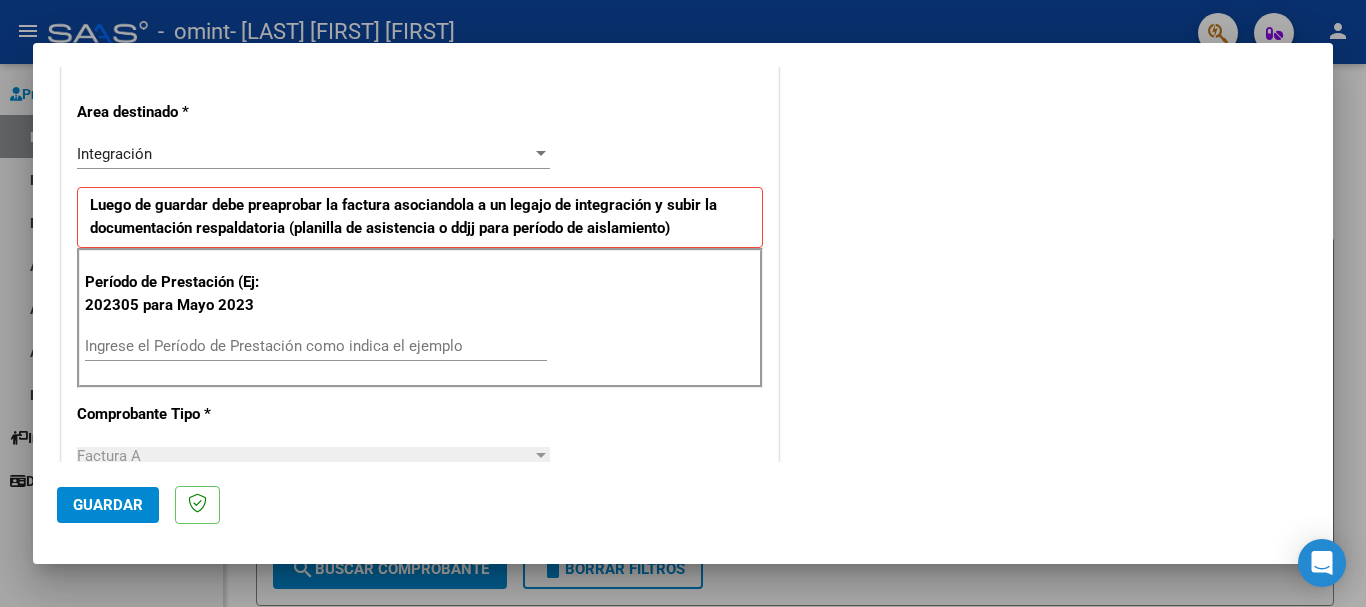 click on "Ingrese el Período de Prestación como indica el ejemplo" at bounding box center [316, 346] 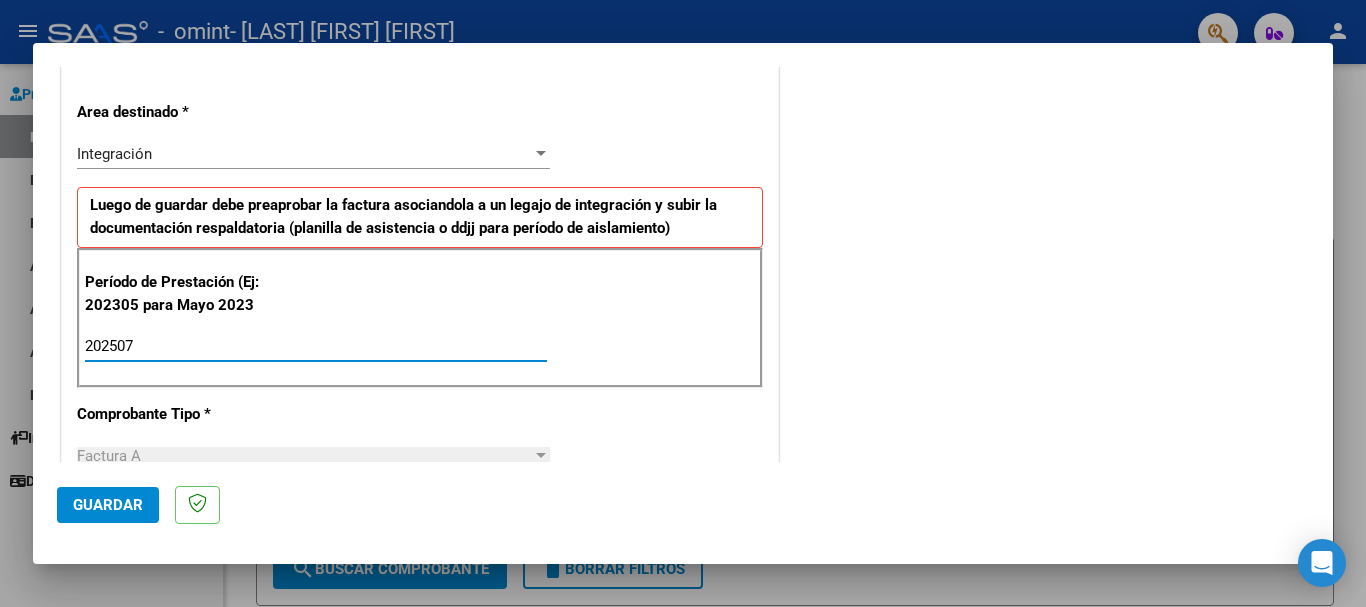 type on "202507" 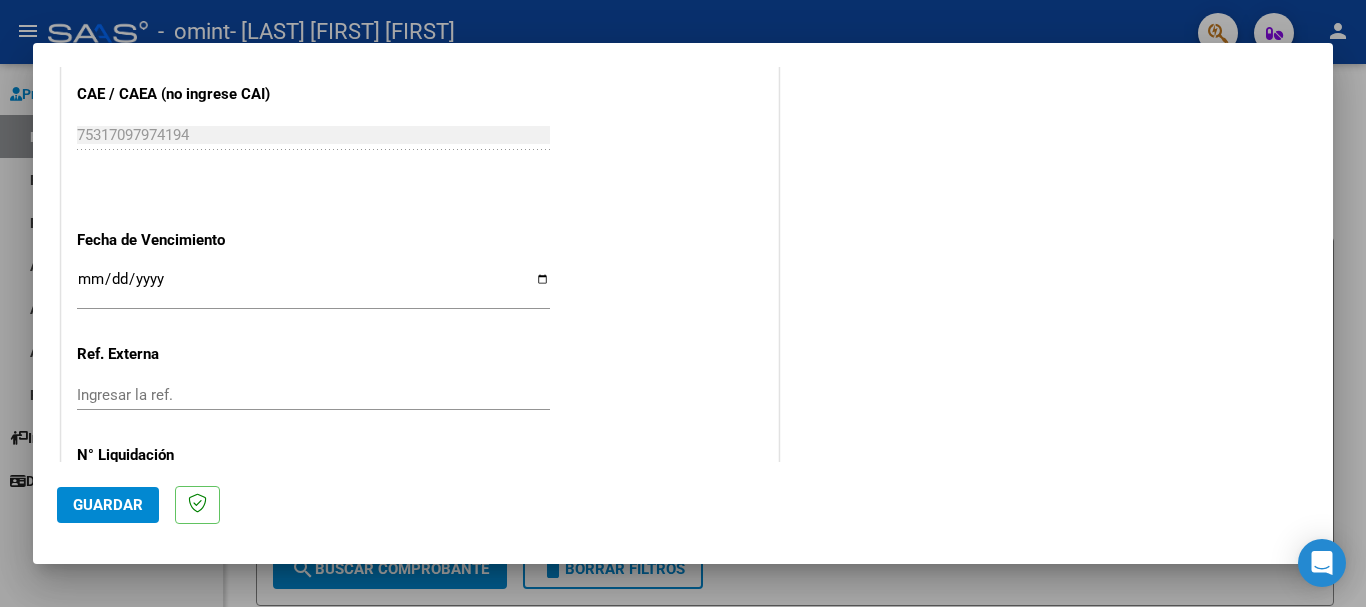 scroll, scrollTop: 1300, scrollLeft: 0, axis: vertical 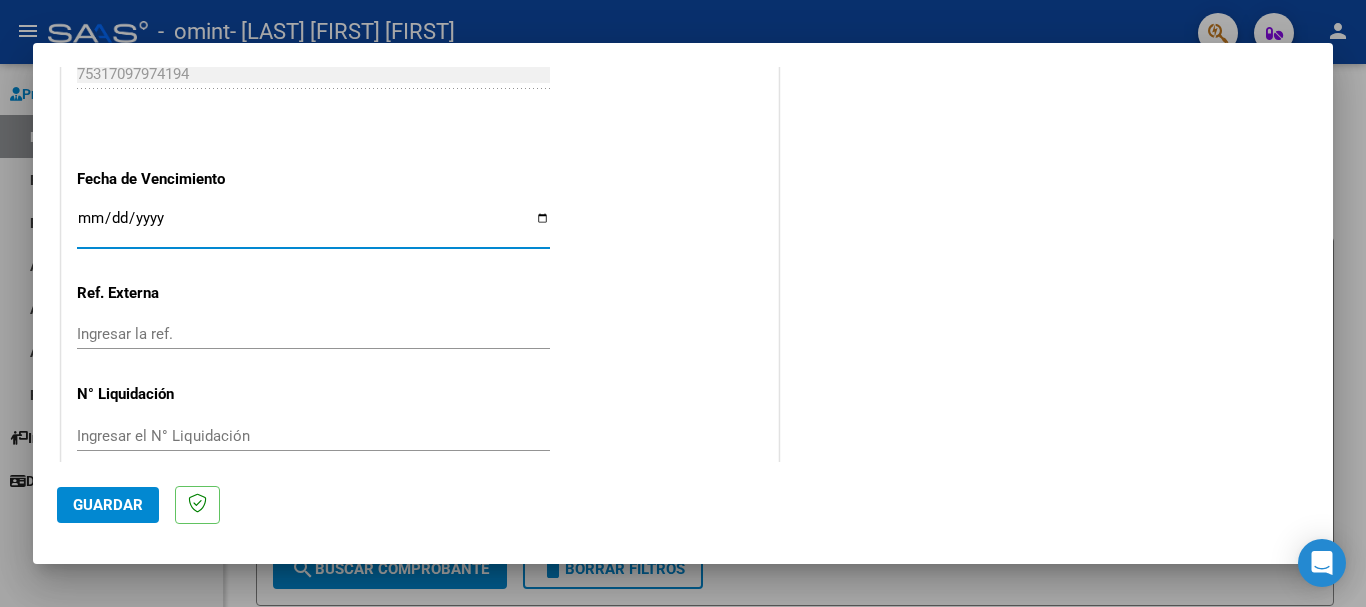click on "Ingresar la fecha" at bounding box center [313, 226] 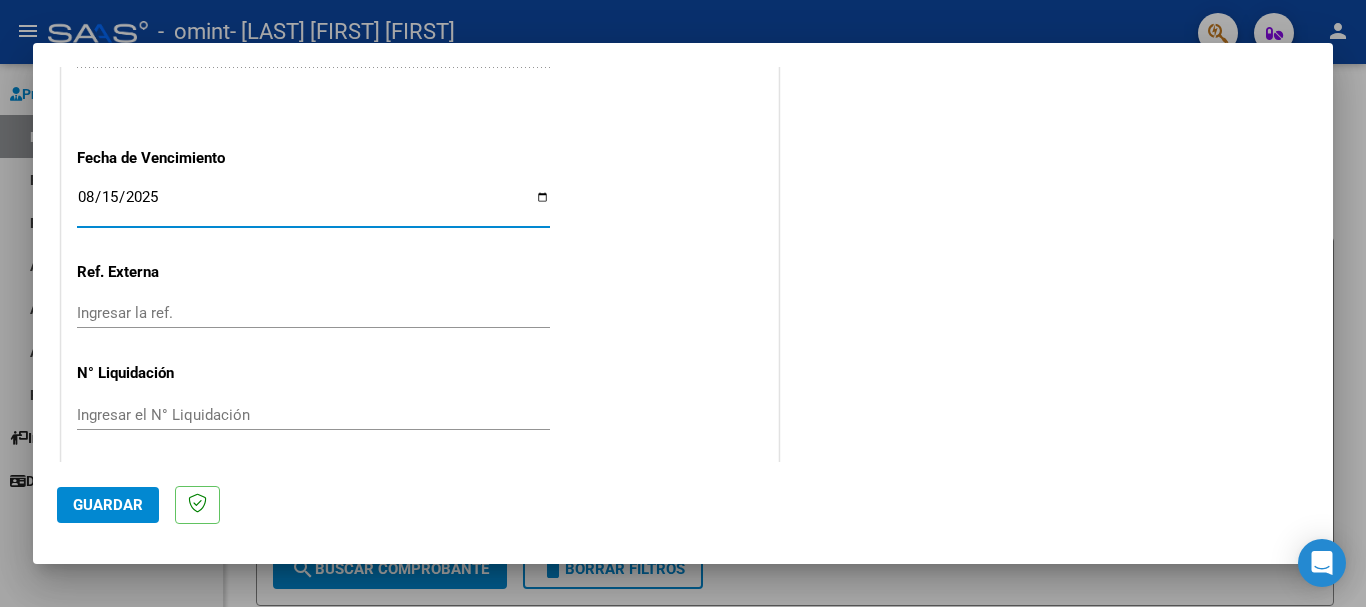 scroll, scrollTop: 1327, scrollLeft: 0, axis: vertical 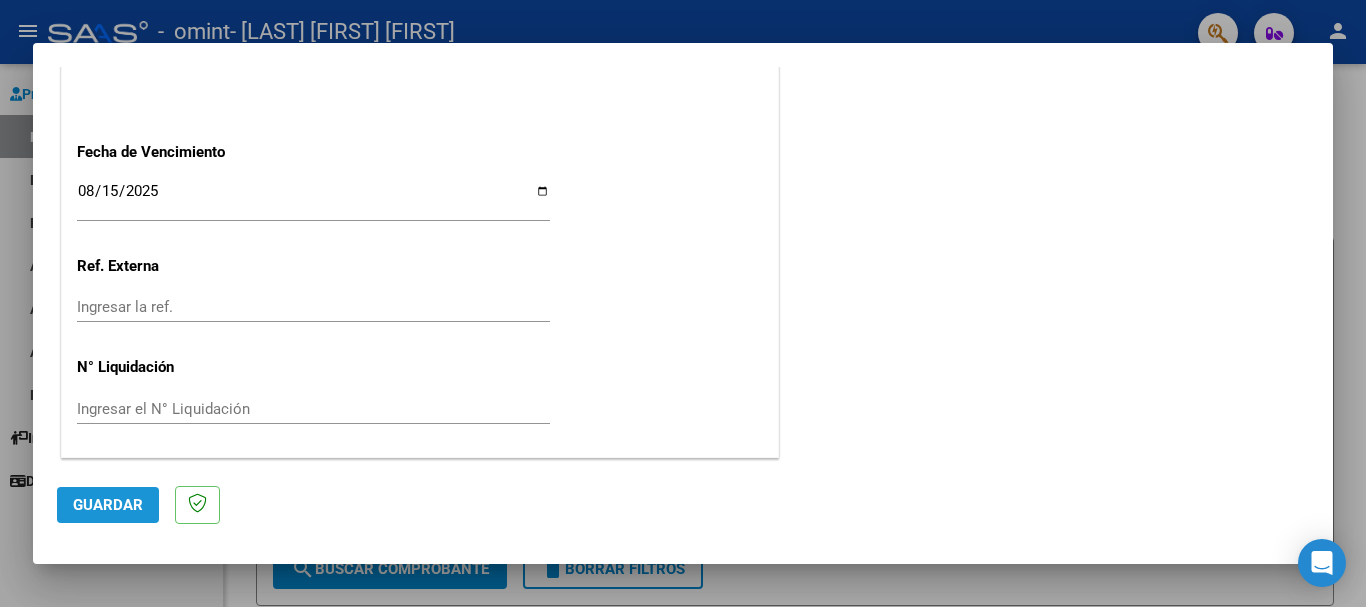 click on "Guardar" 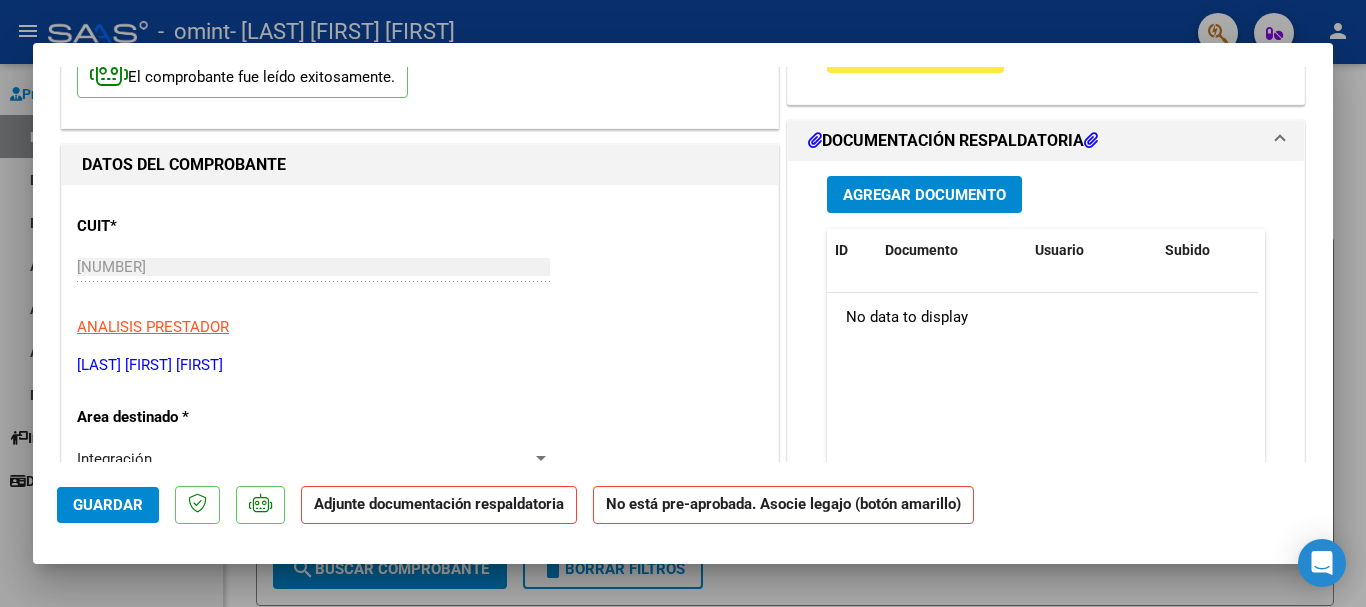 scroll, scrollTop: 200, scrollLeft: 0, axis: vertical 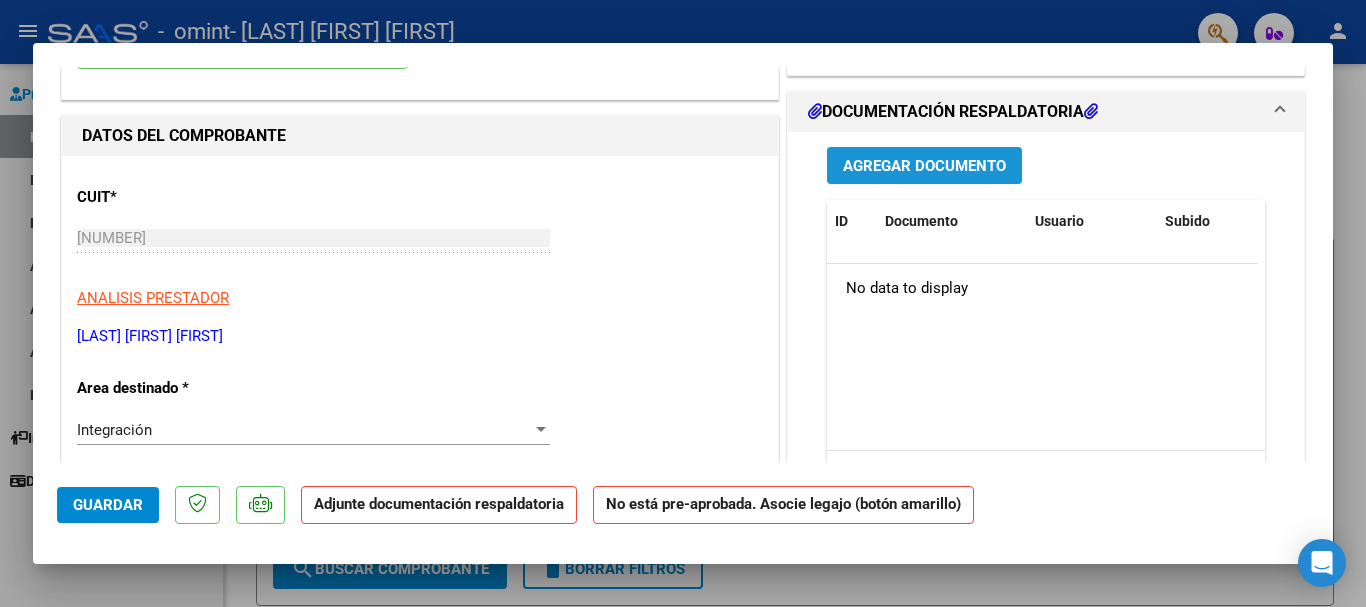 click on "Agregar Documento" at bounding box center (924, 166) 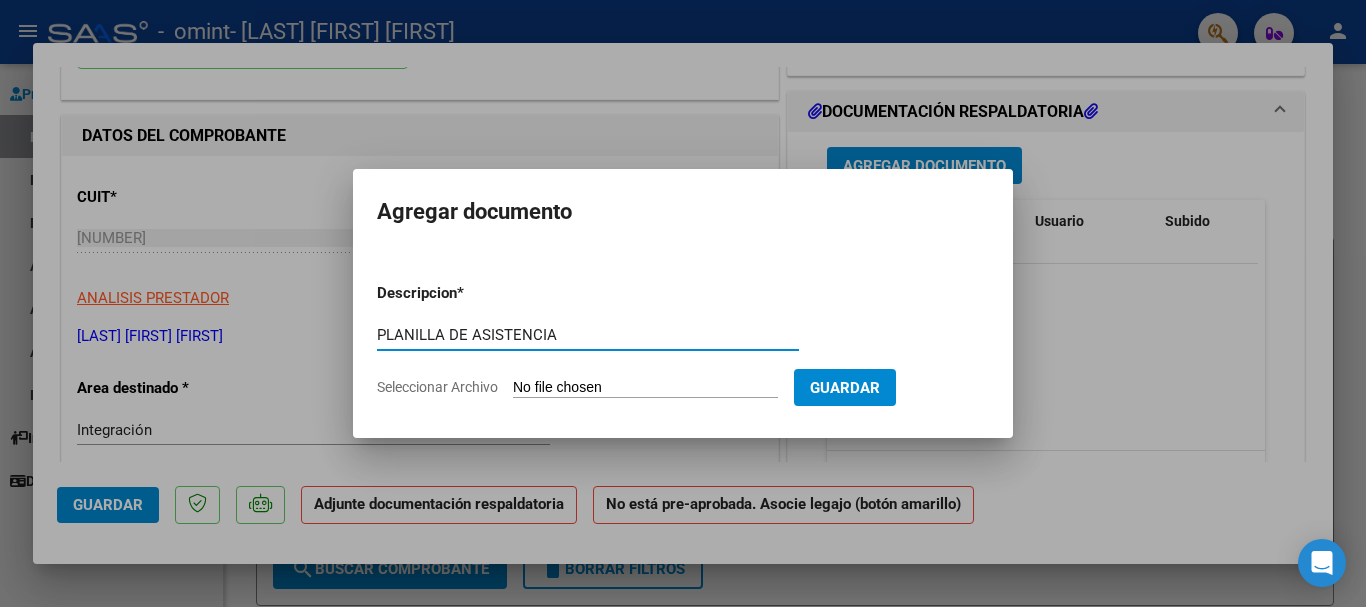 type on "PLANILLA DE ASISTENCIA" 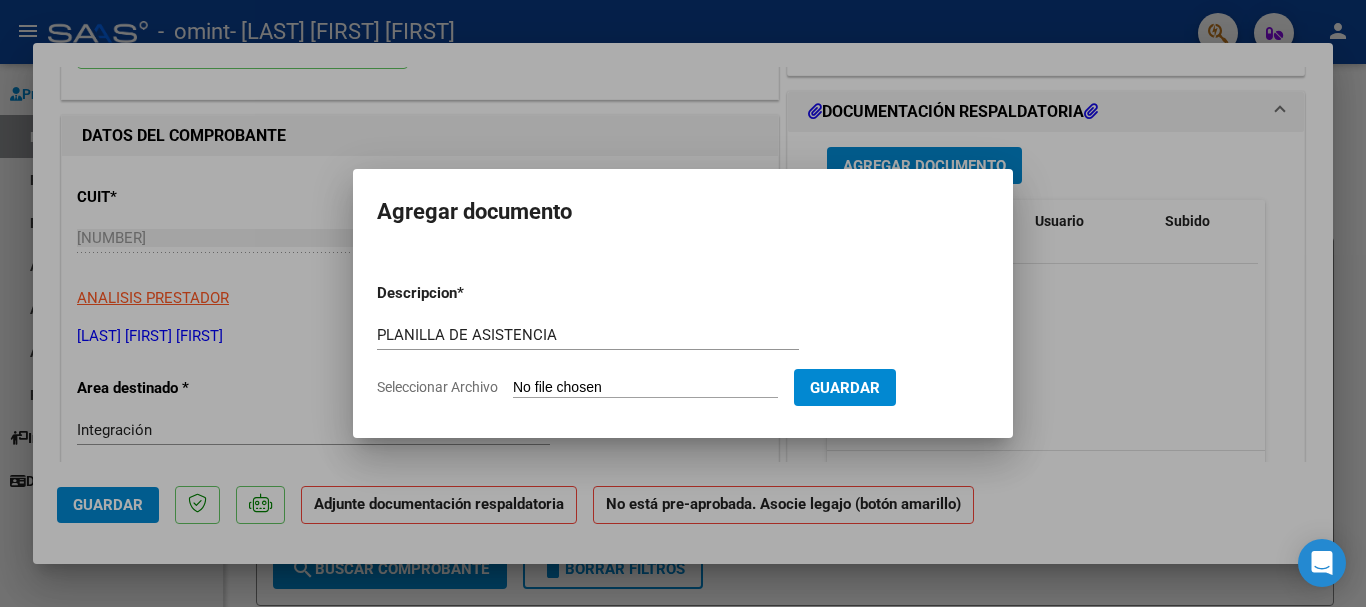 click on "Seleccionar Archivo" 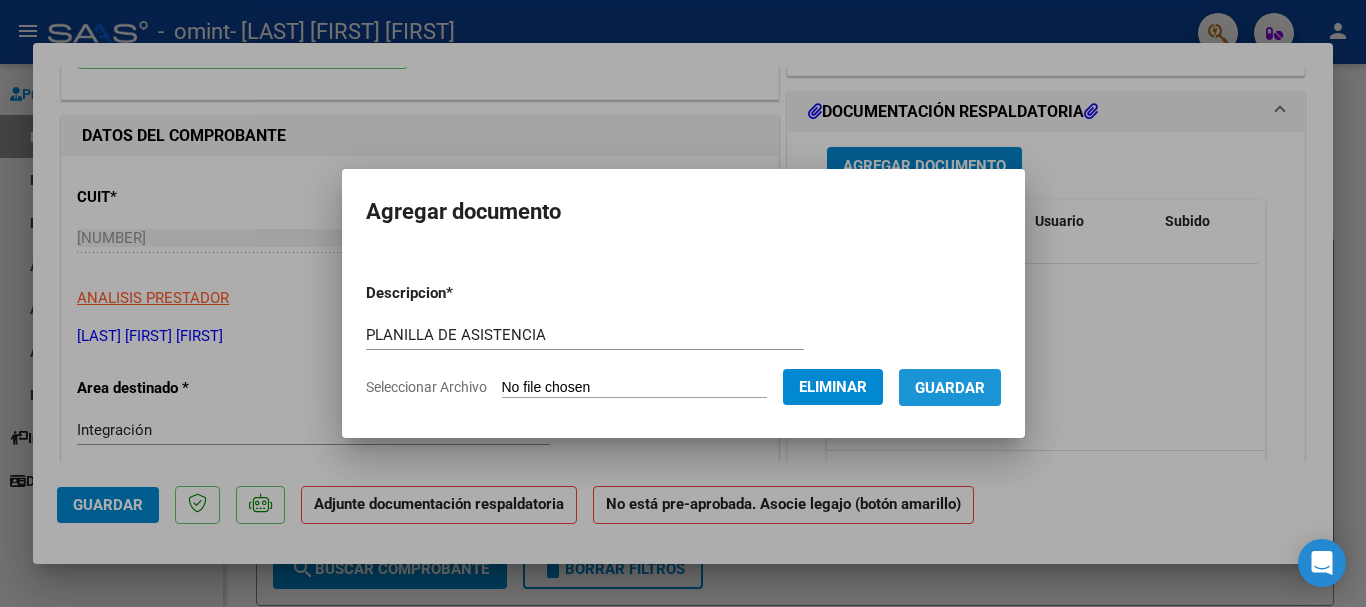 click on "Guardar" at bounding box center [950, 387] 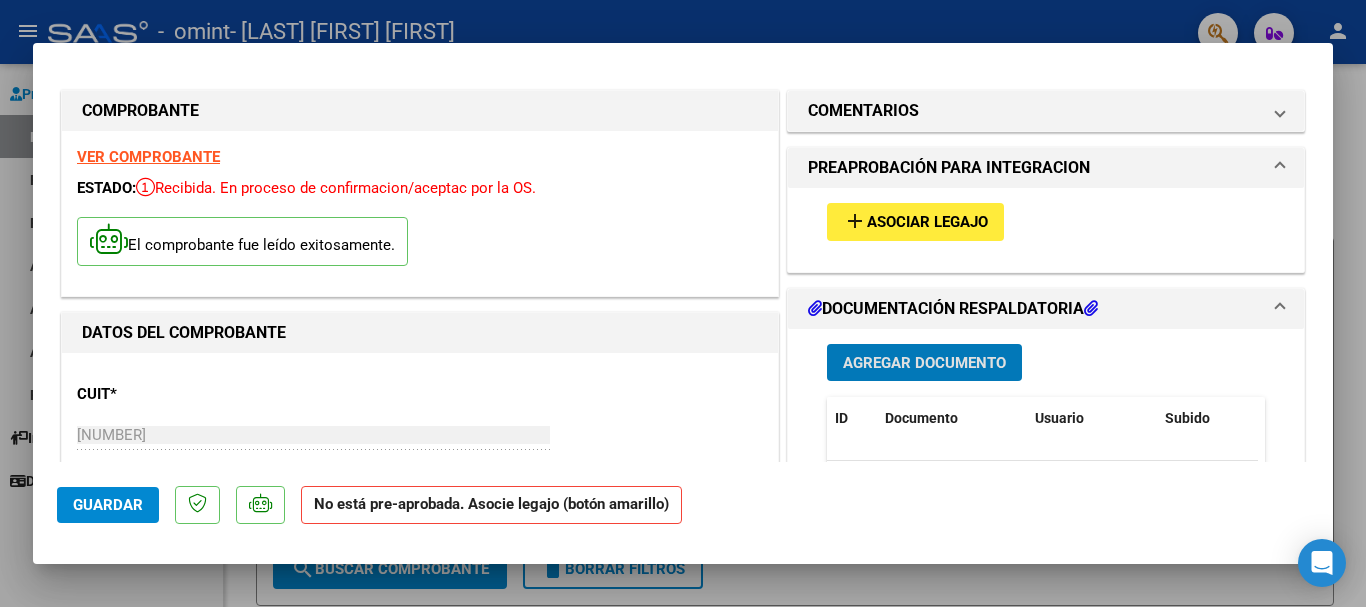 scroll, scrollTop: 0, scrollLeft: 0, axis: both 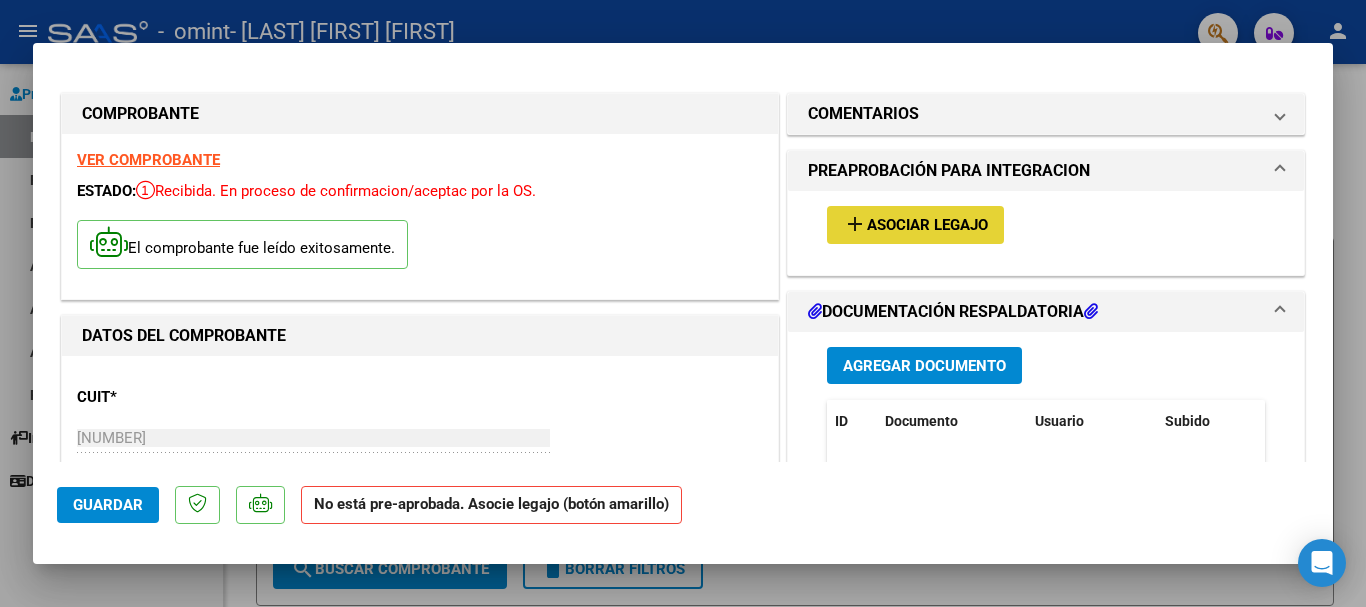 click on "Asociar Legajo" at bounding box center (927, 226) 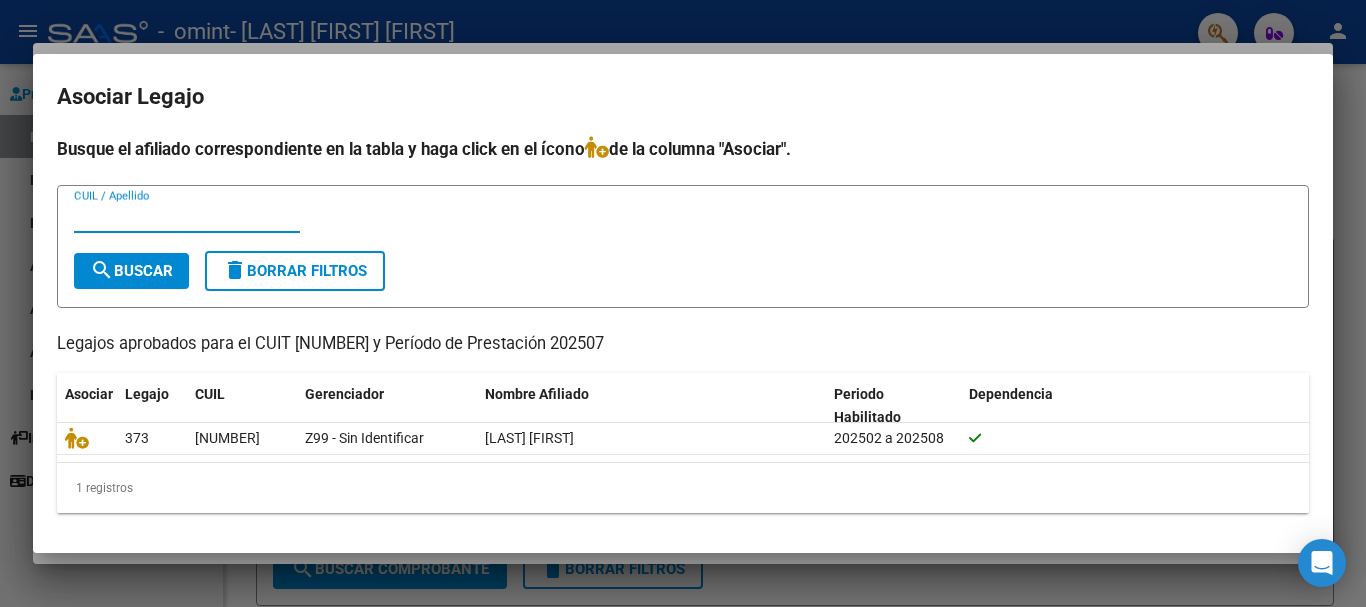 click on "CUIL / Apellido" at bounding box center [187, 217] 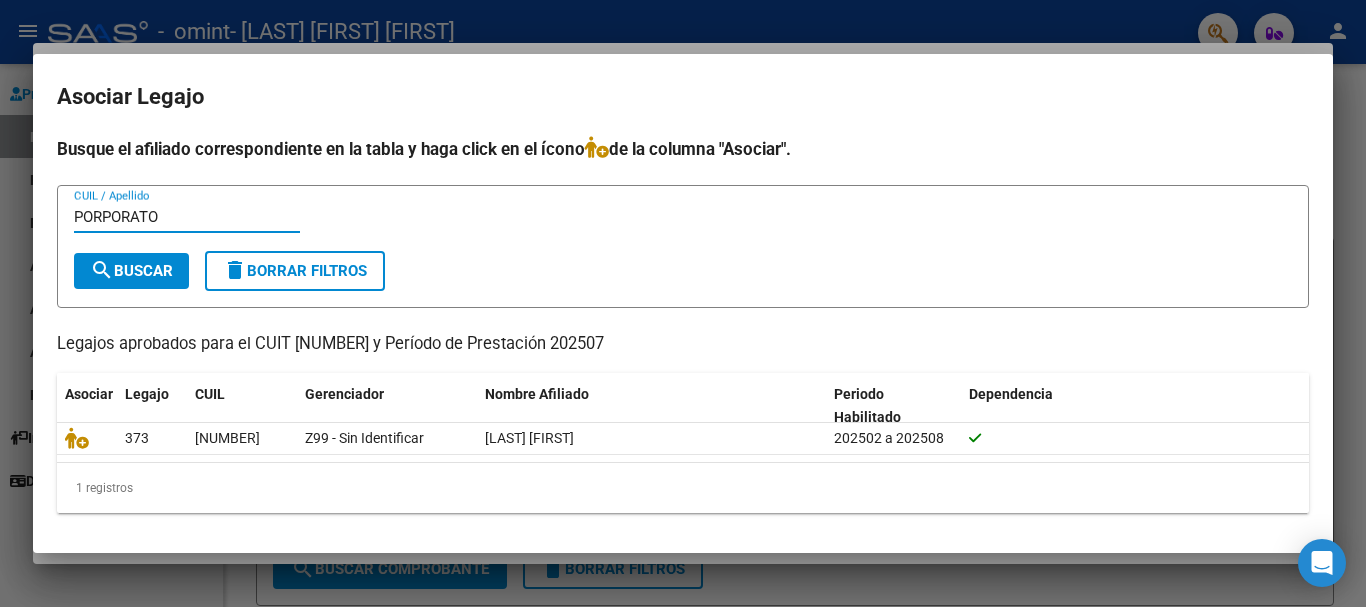 type on "PORPORATO" 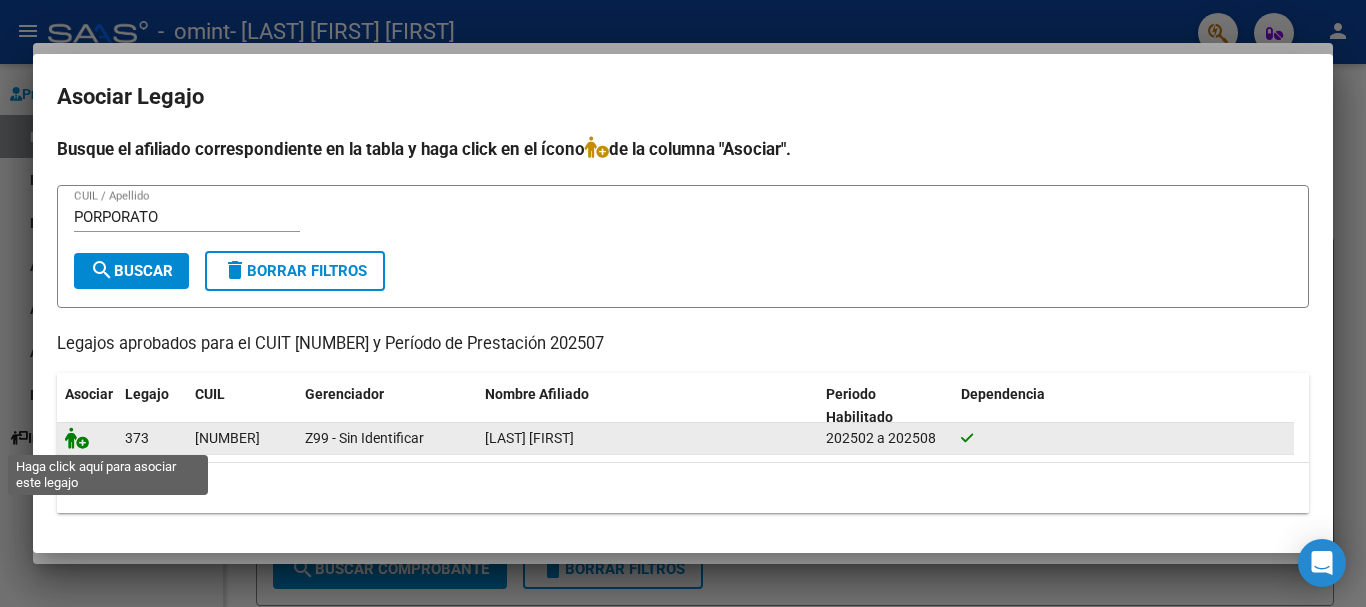click 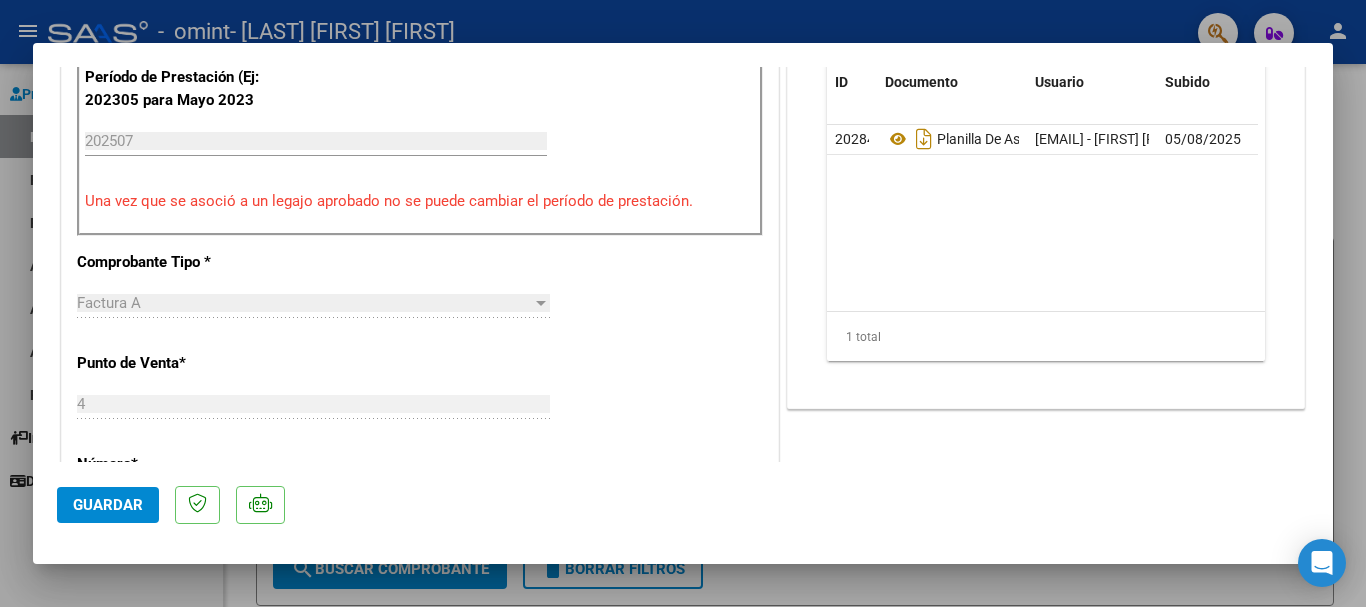 scroll, scrollTop: 500, scrollLeft: 0, axis: vertical 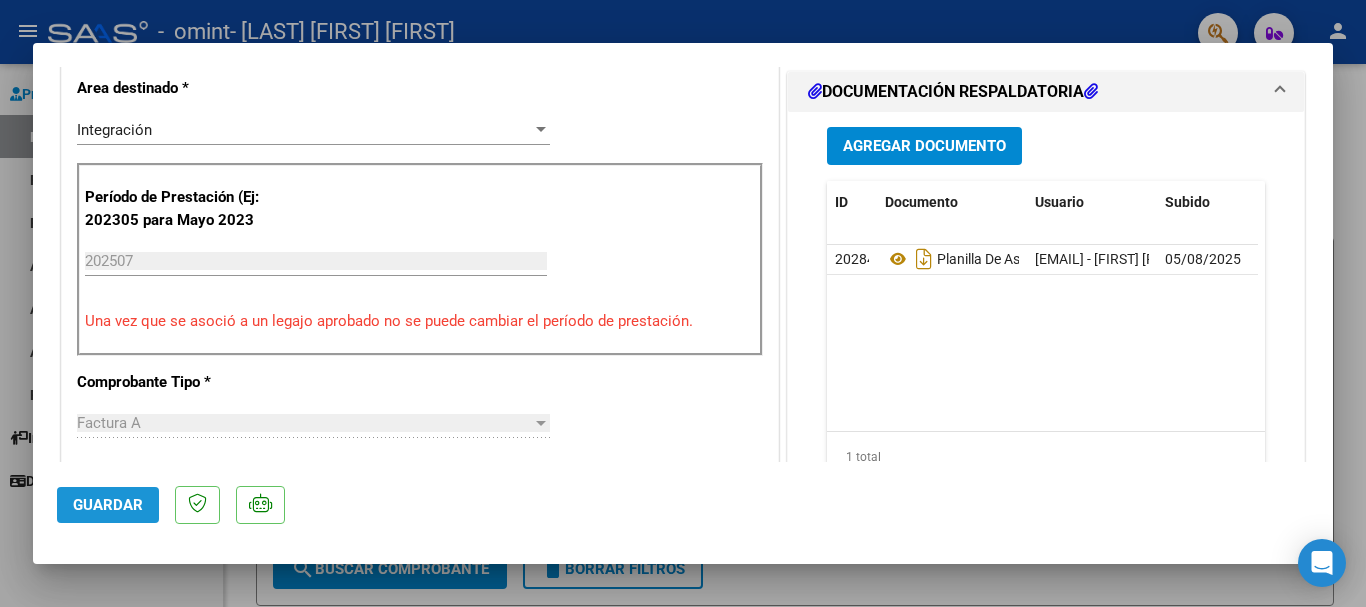 click on "Guardar" 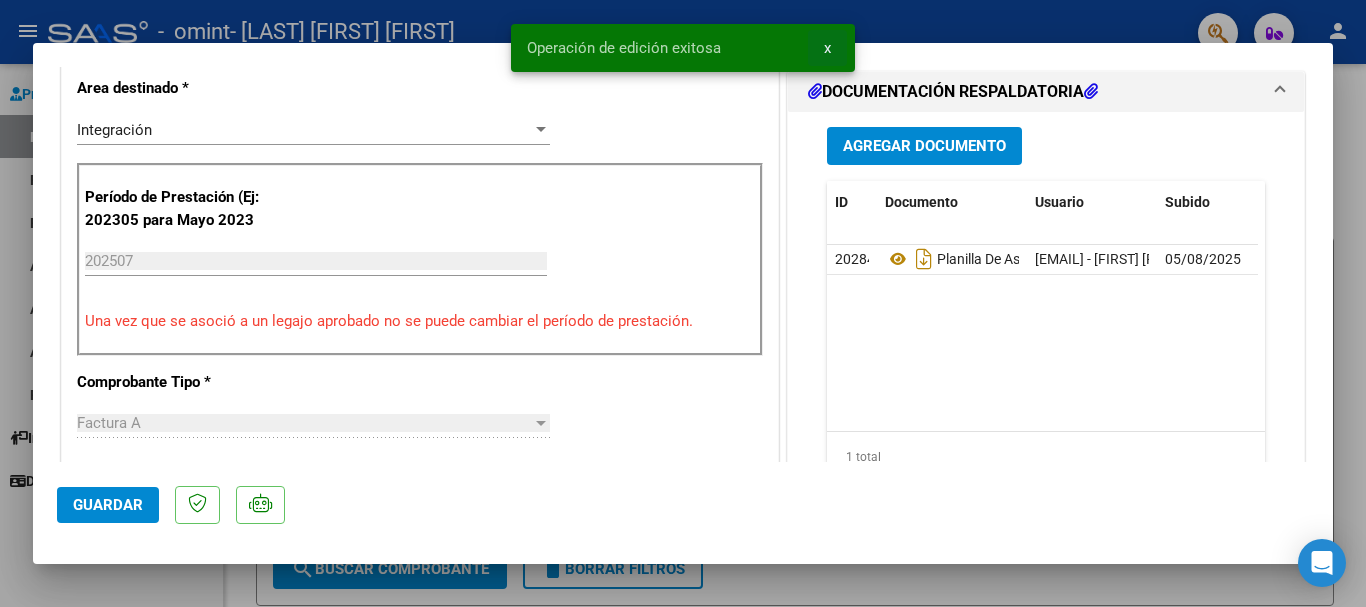 click on "x" at bounding box center [827, 48] 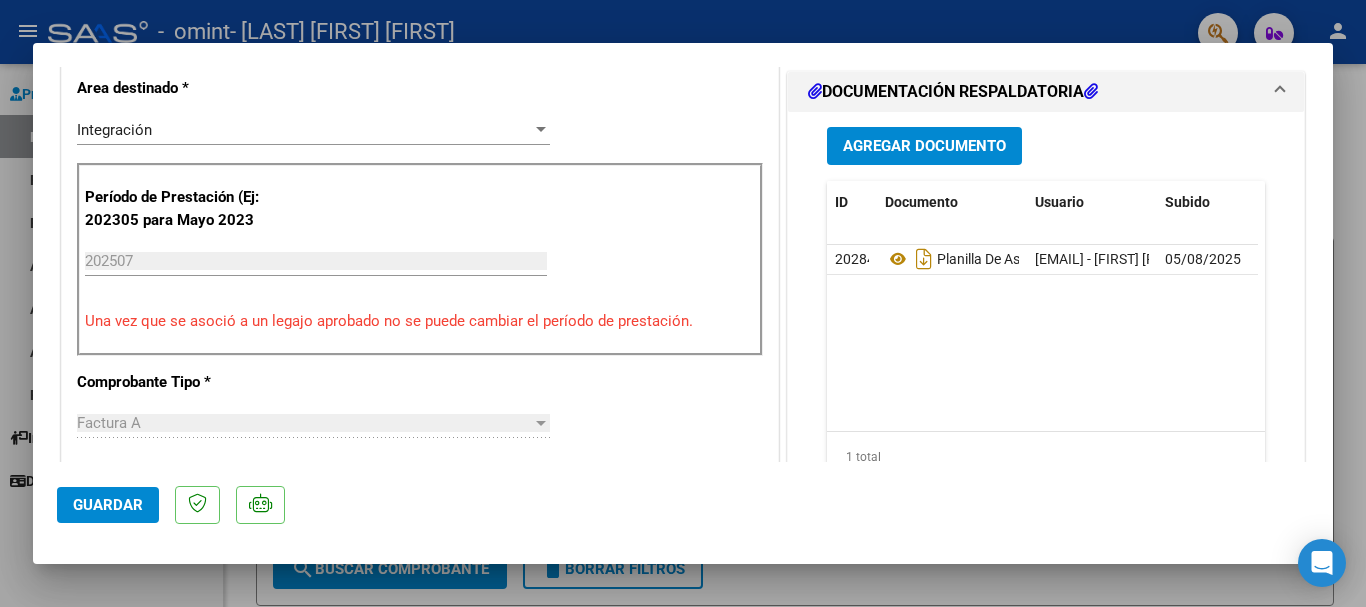 click at bounding box center (683, 303) 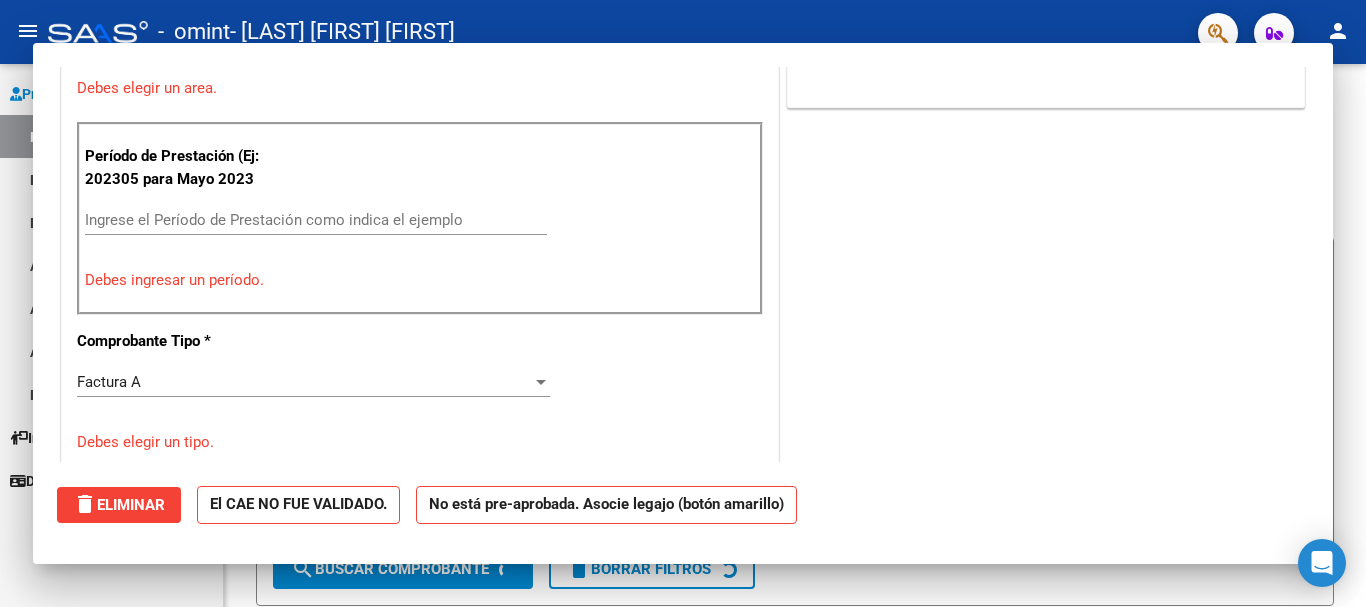 scroll, scrollTop: 414, scrollLeft: 0, axis: vertical 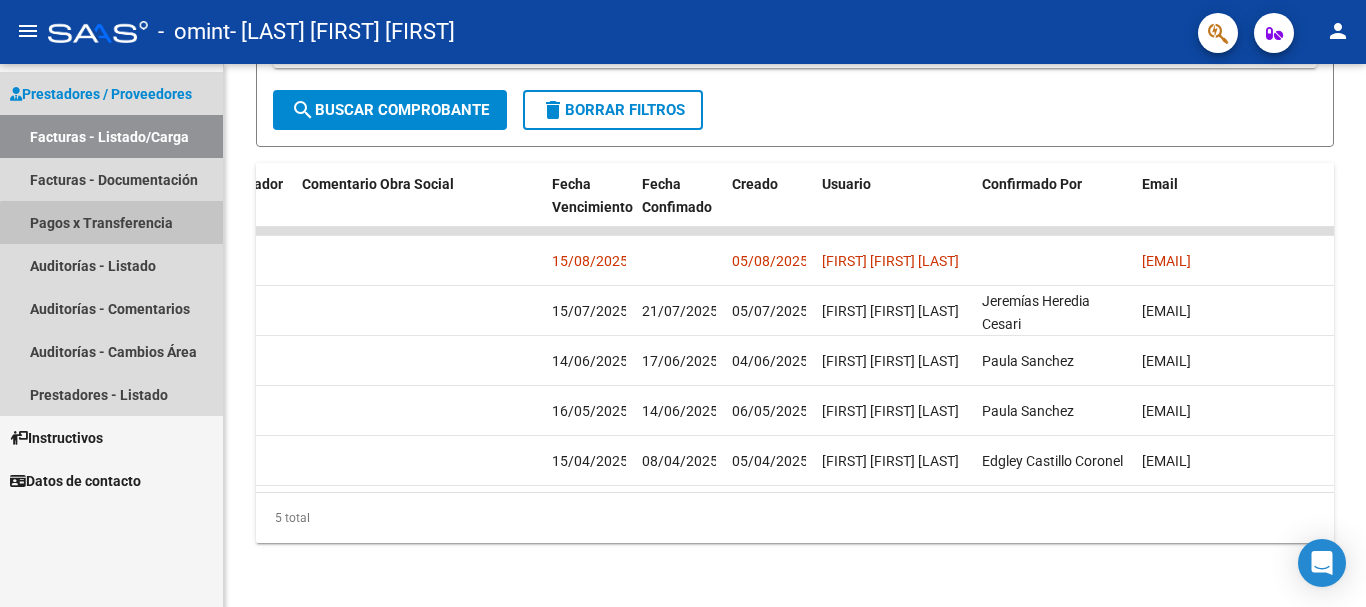 click on "Pagos x Transferencia" at bounding box center [111, 222] 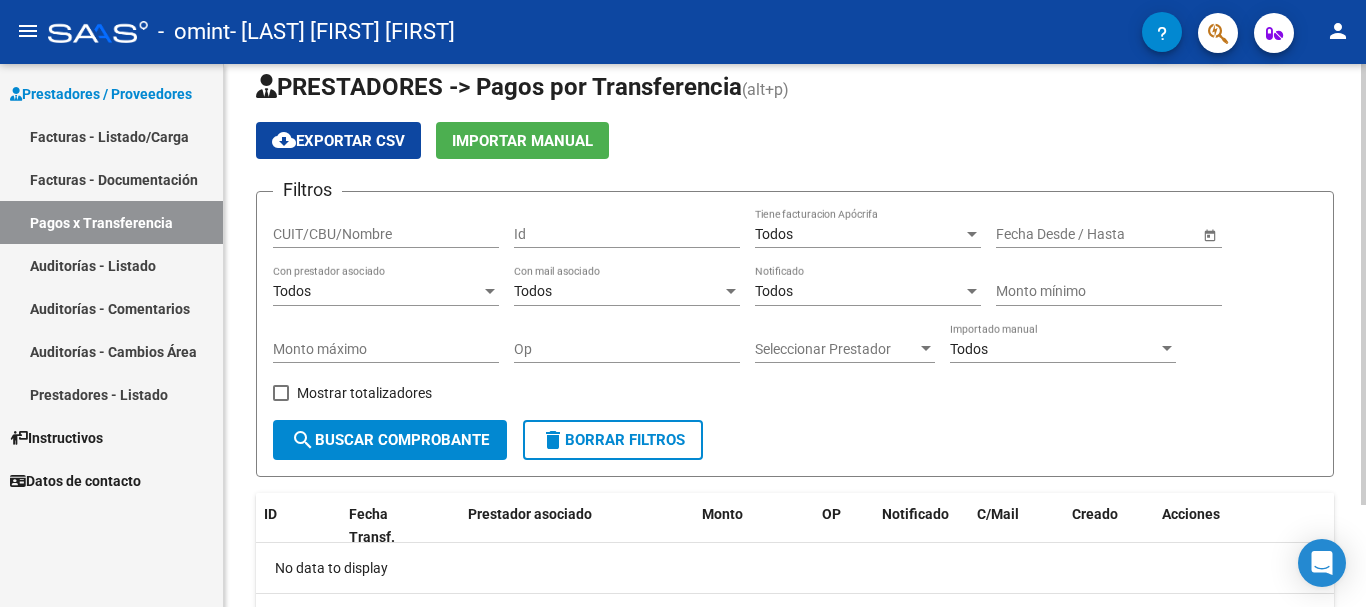 scroll, scrollTop: 0, scrollLeft: 0, axis: both 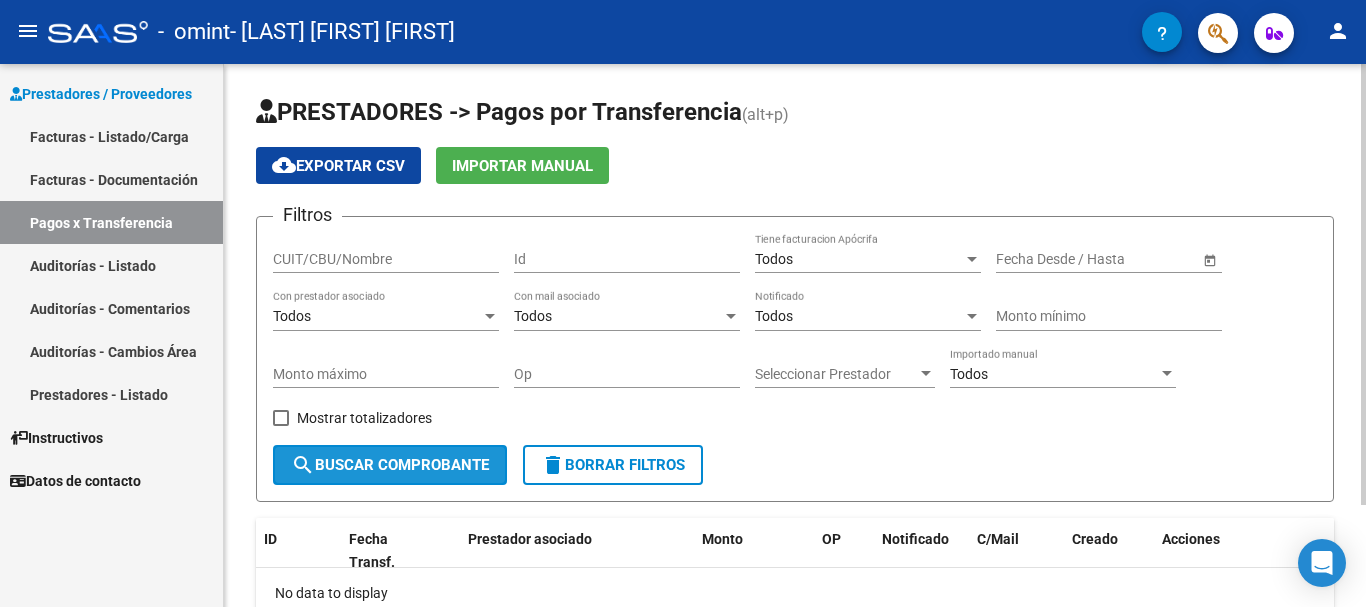 click on "search  Buscar Comprobante" 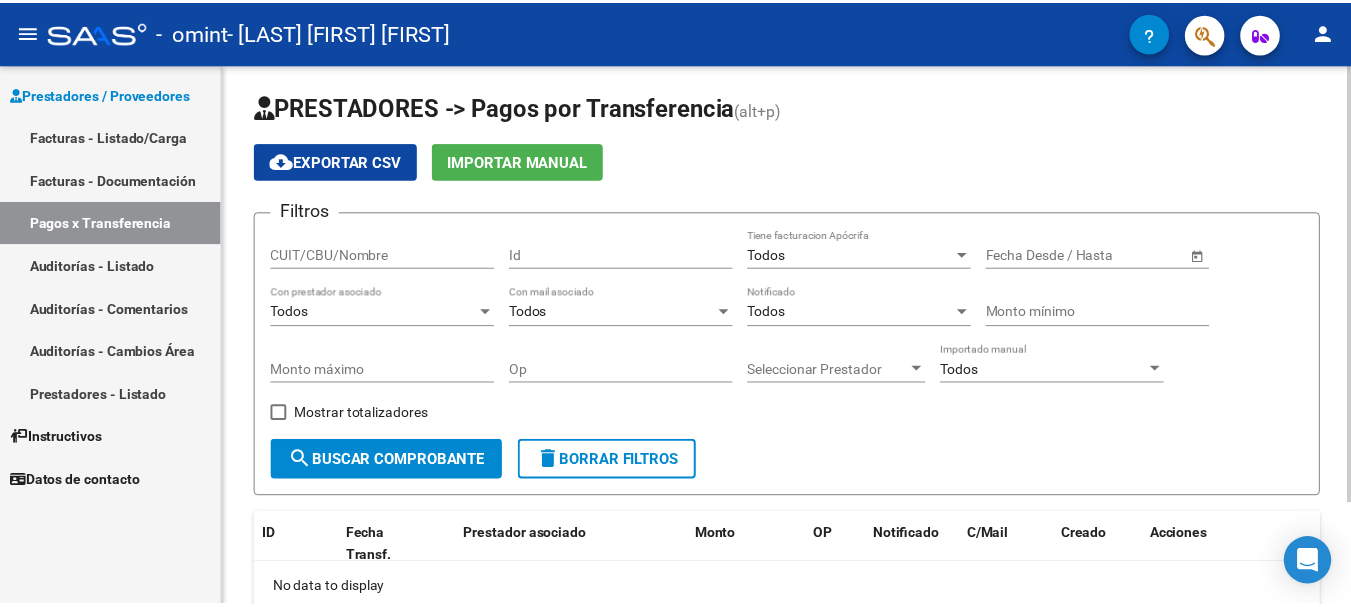 scroll, scrollTop: 0, scrollLeft: 0, axis: both 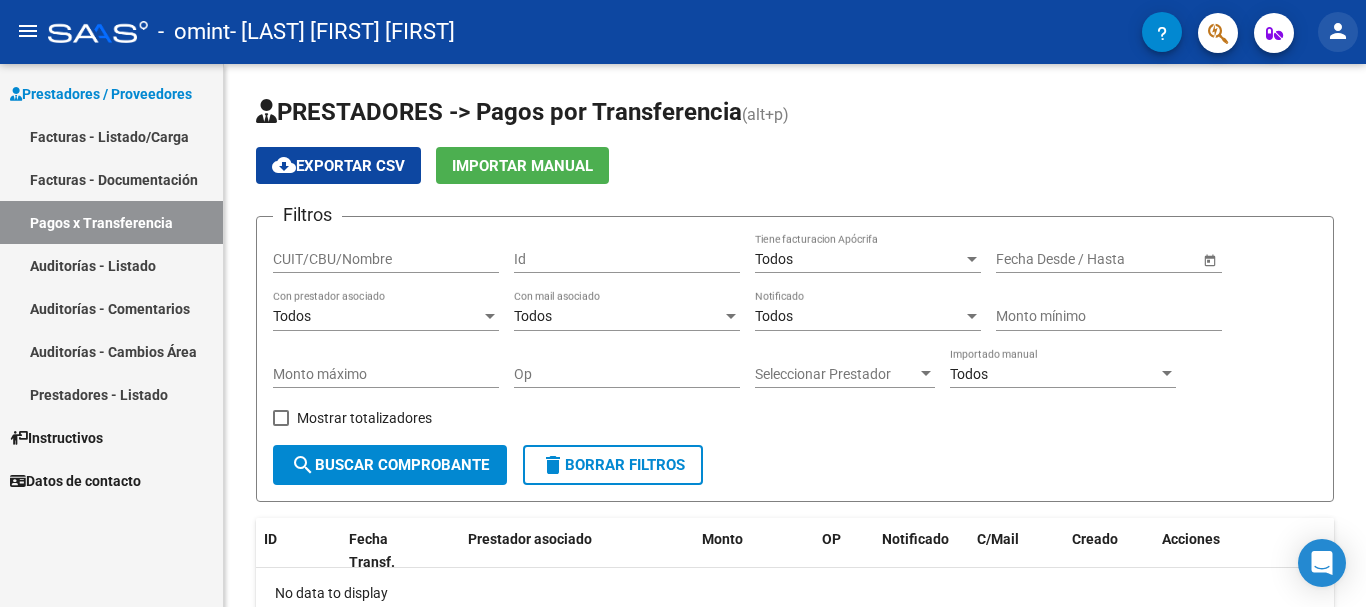 click on "person" 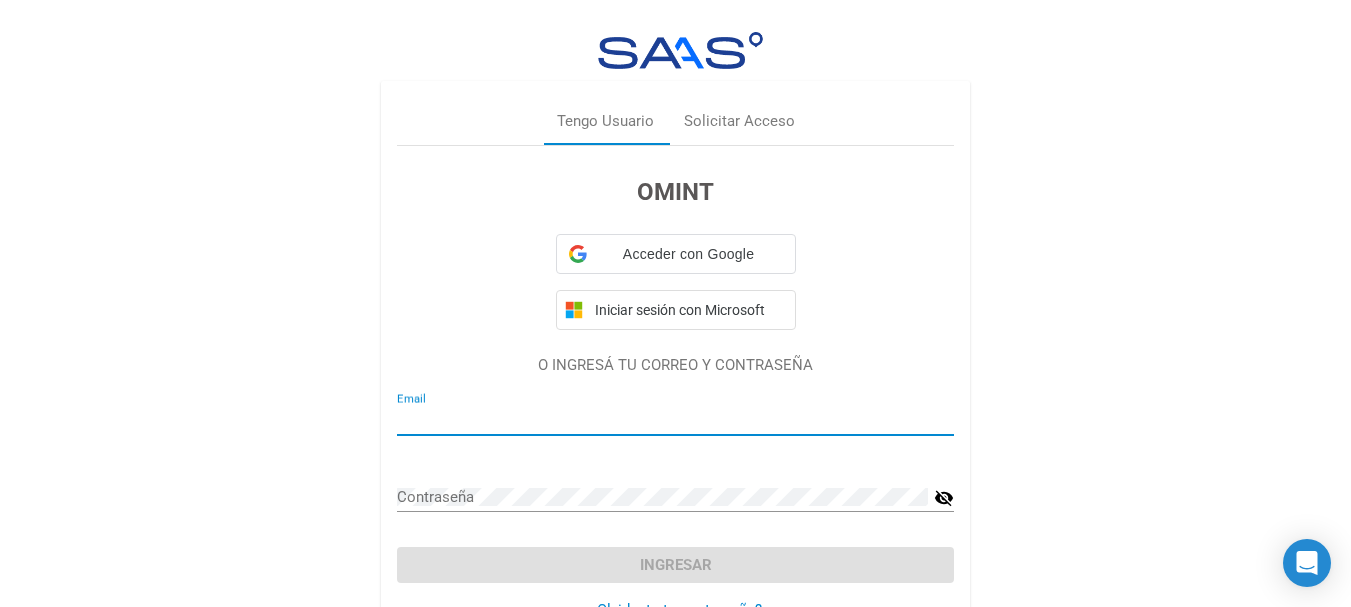 type on "[EMAIL]" 